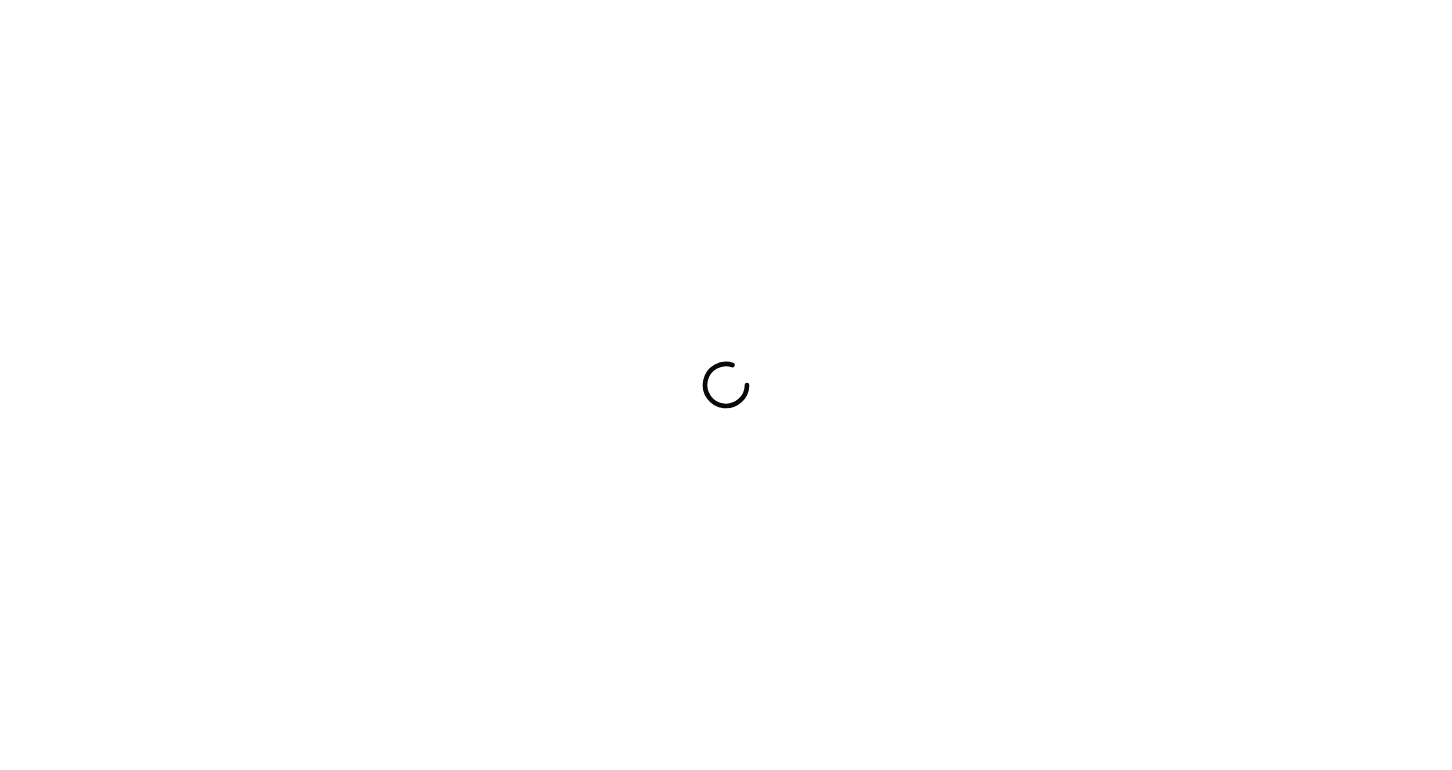scroll, scrollTop: 0, scrollLeft: 0, axis: both 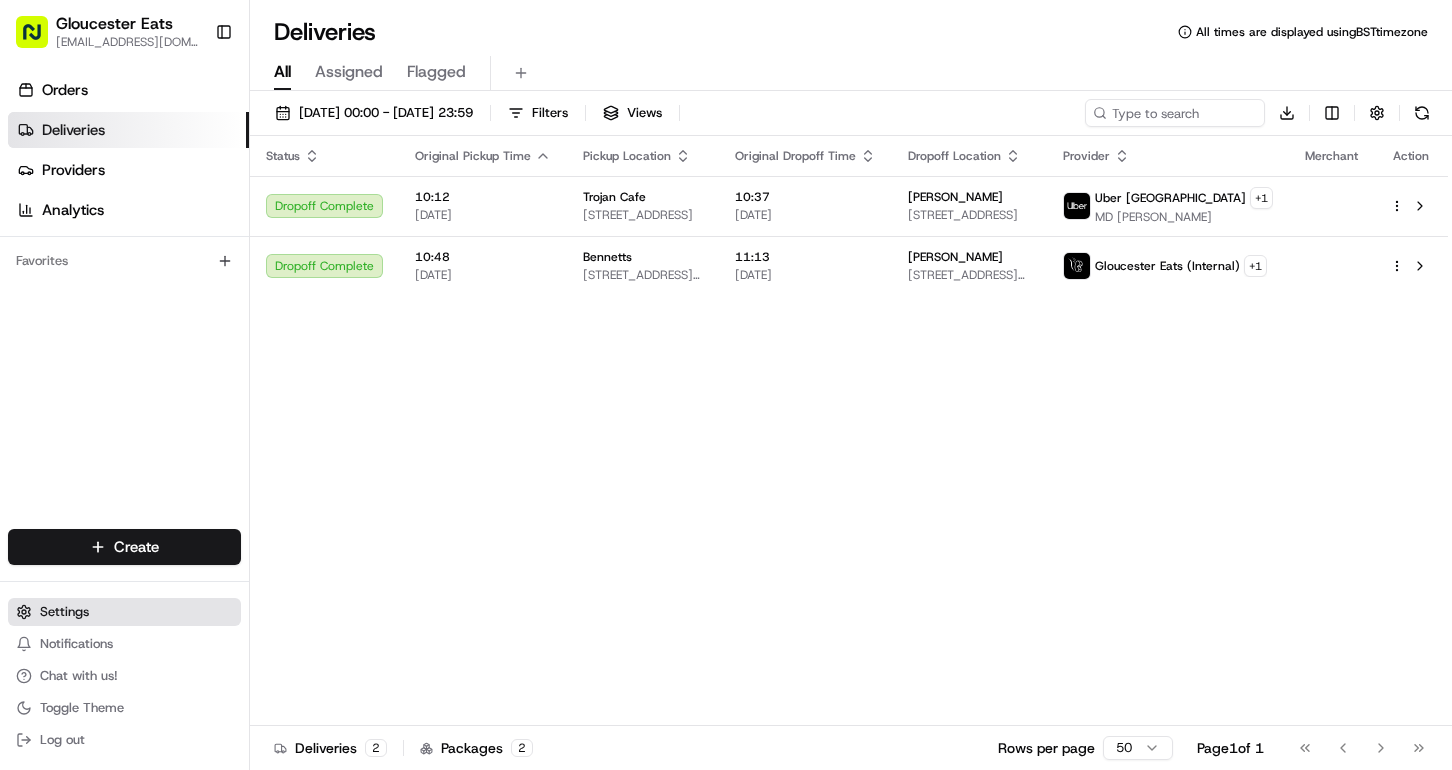 click on "Settings" at bounding box center (64, 612) 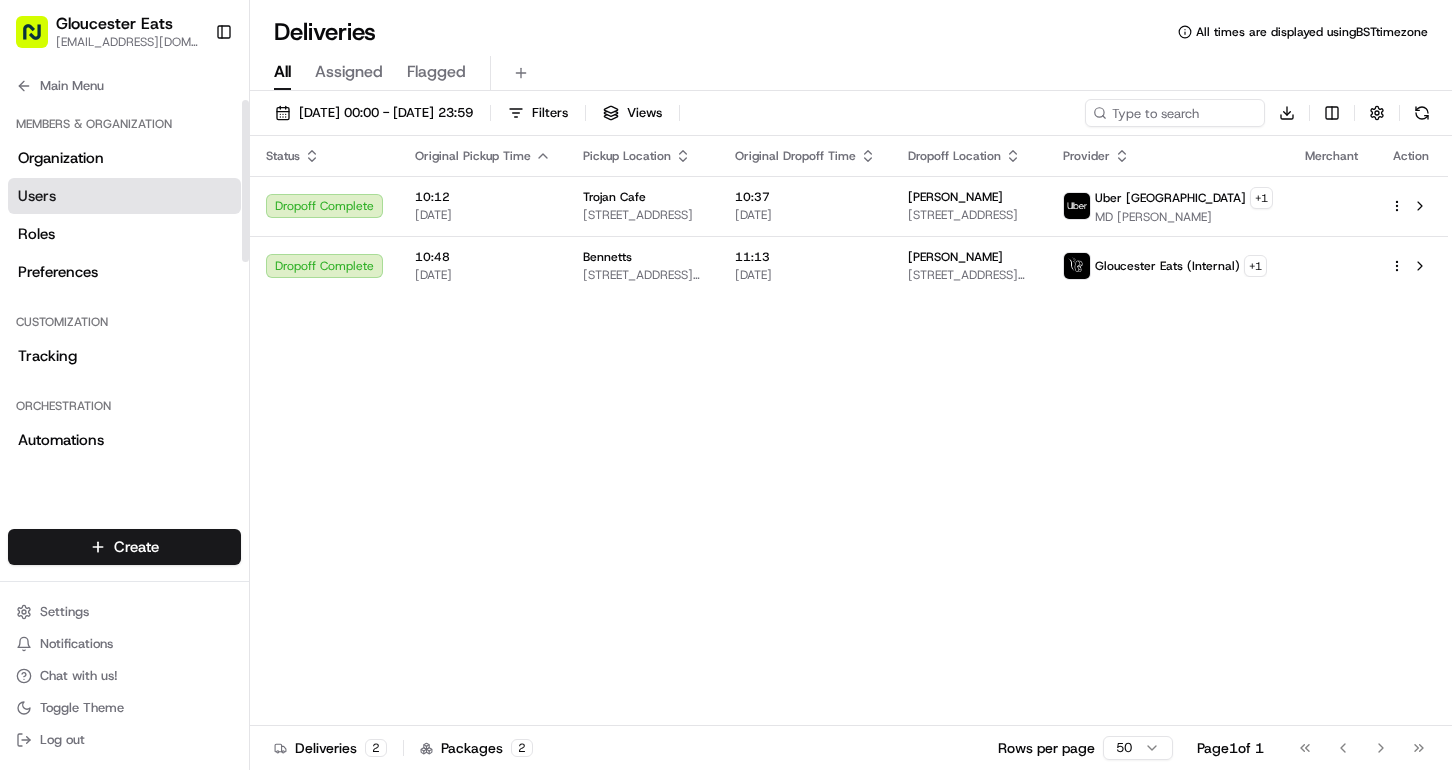 click on "Users" at bounding box center (124, 196) 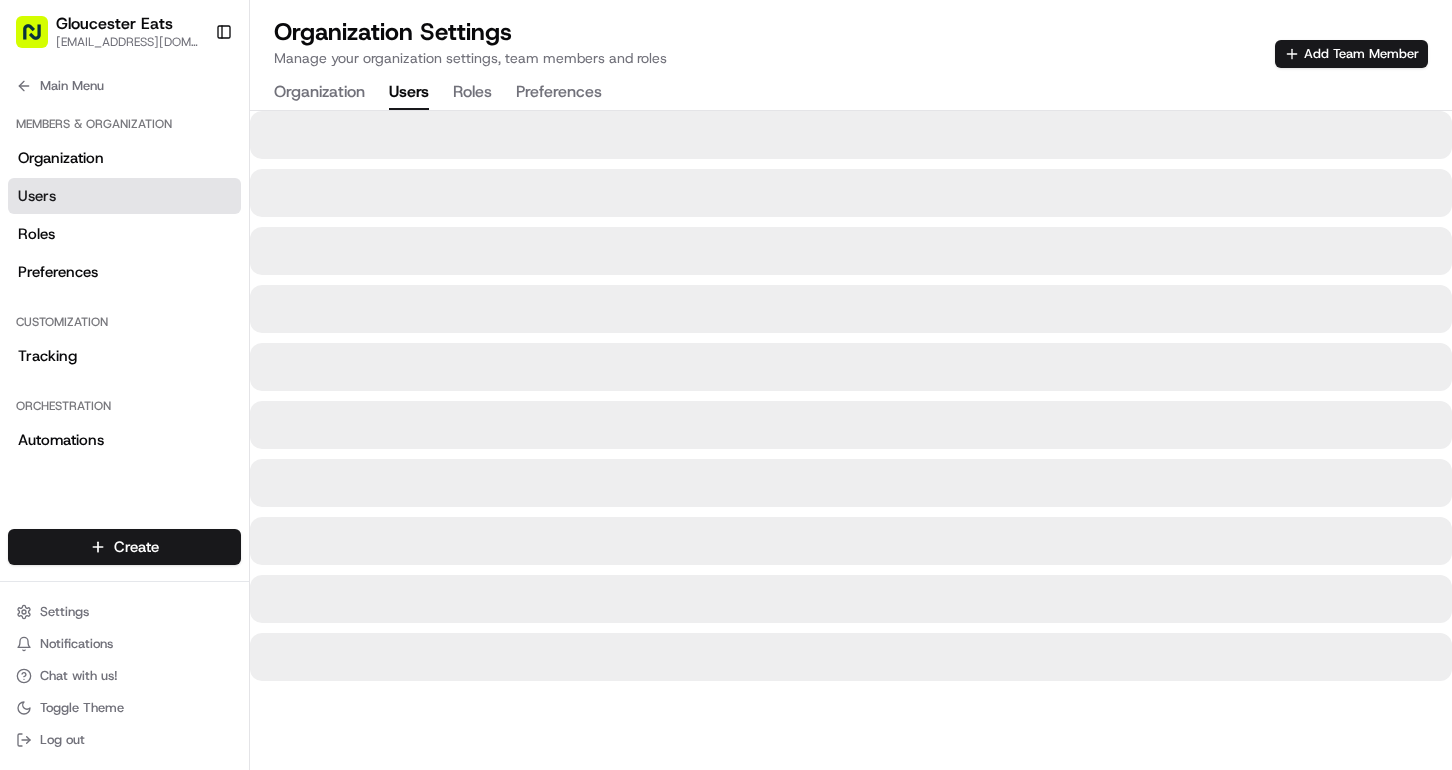 click on "Organization Users Roles Preferences" at bounding box center (438, 93) 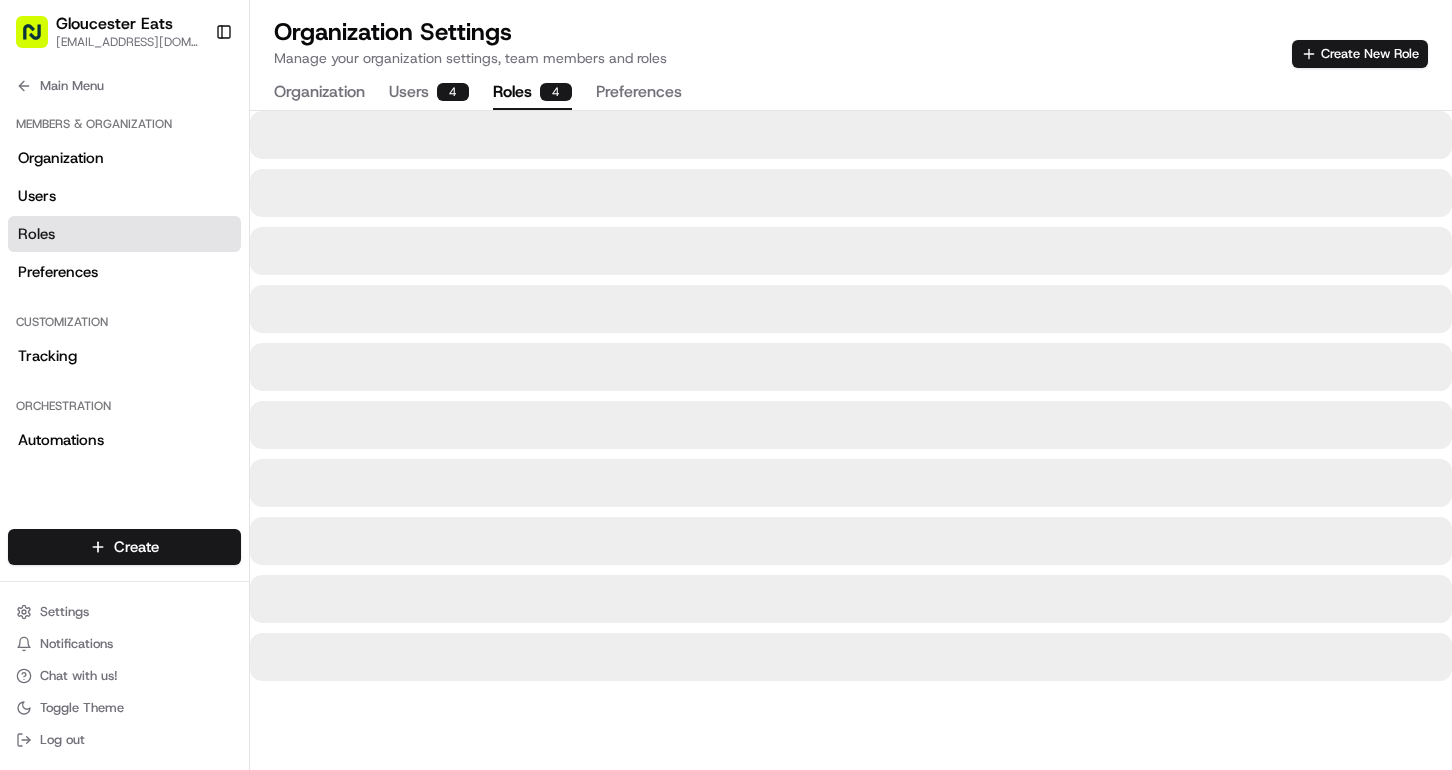 click on "Users 4" at bounding box center (429, 93) 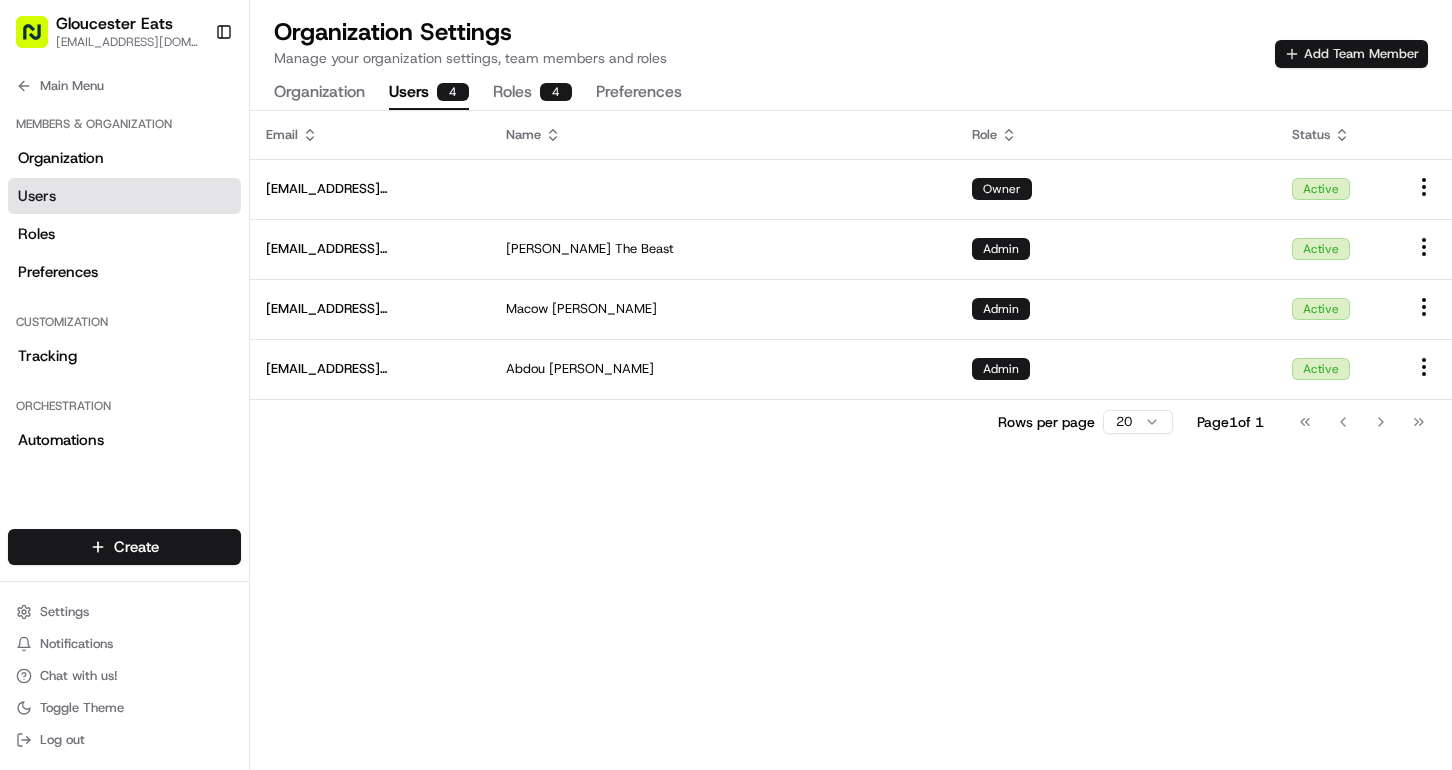 click on "Add Team Member" at bounding box center (1351, 54) 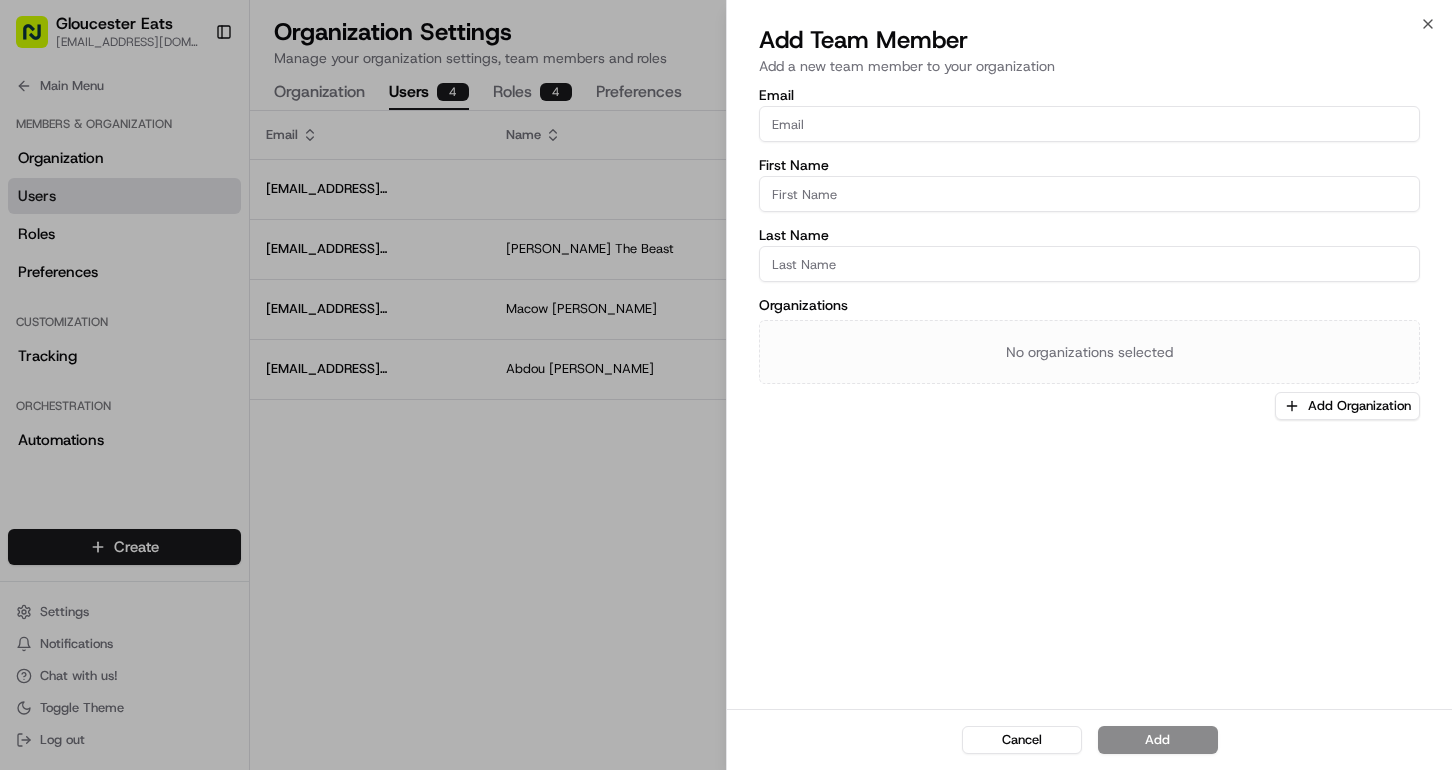 paste on "[EMAIL_ADDRESS][DOMAIN_NAME]" 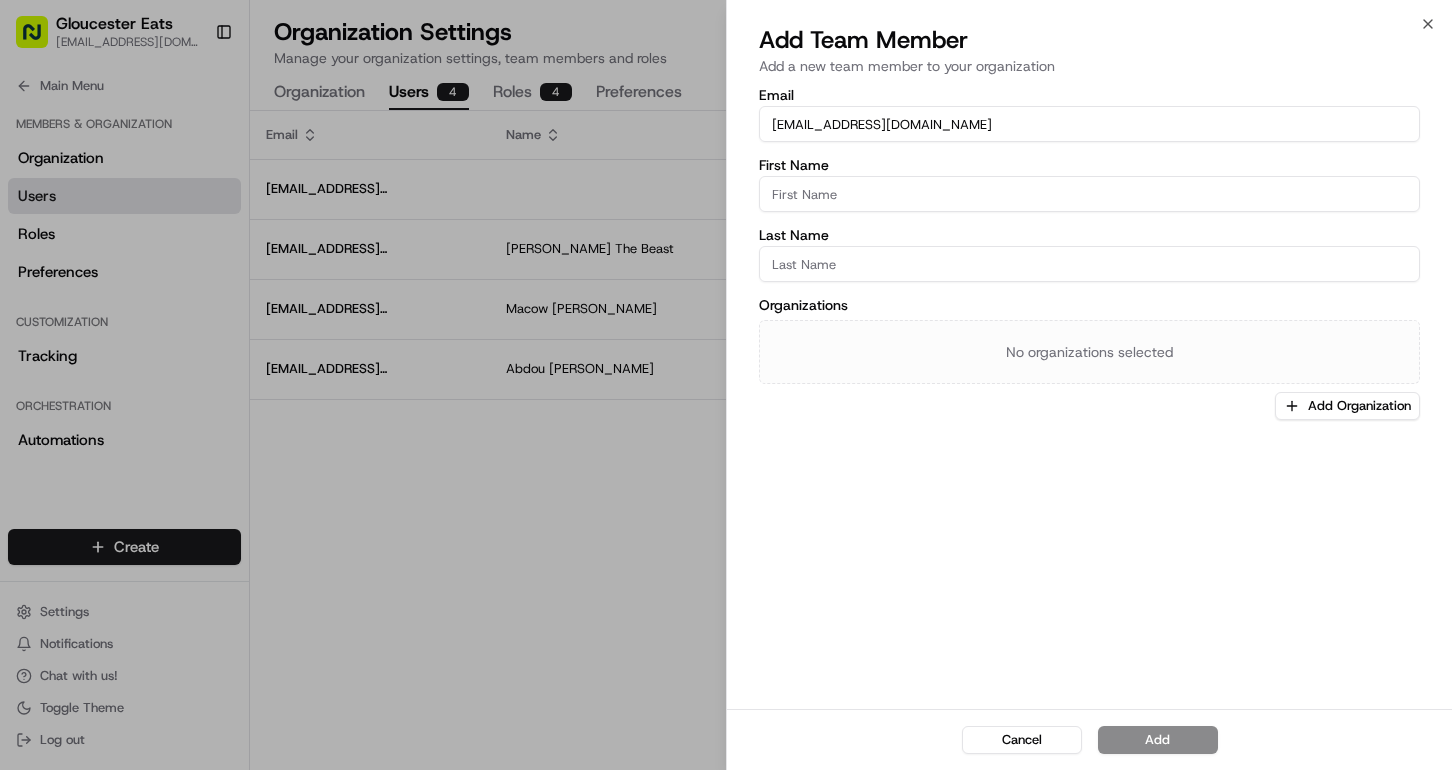 type on "[EMAIL_ADDRESS][DOMAIN_NAME]" 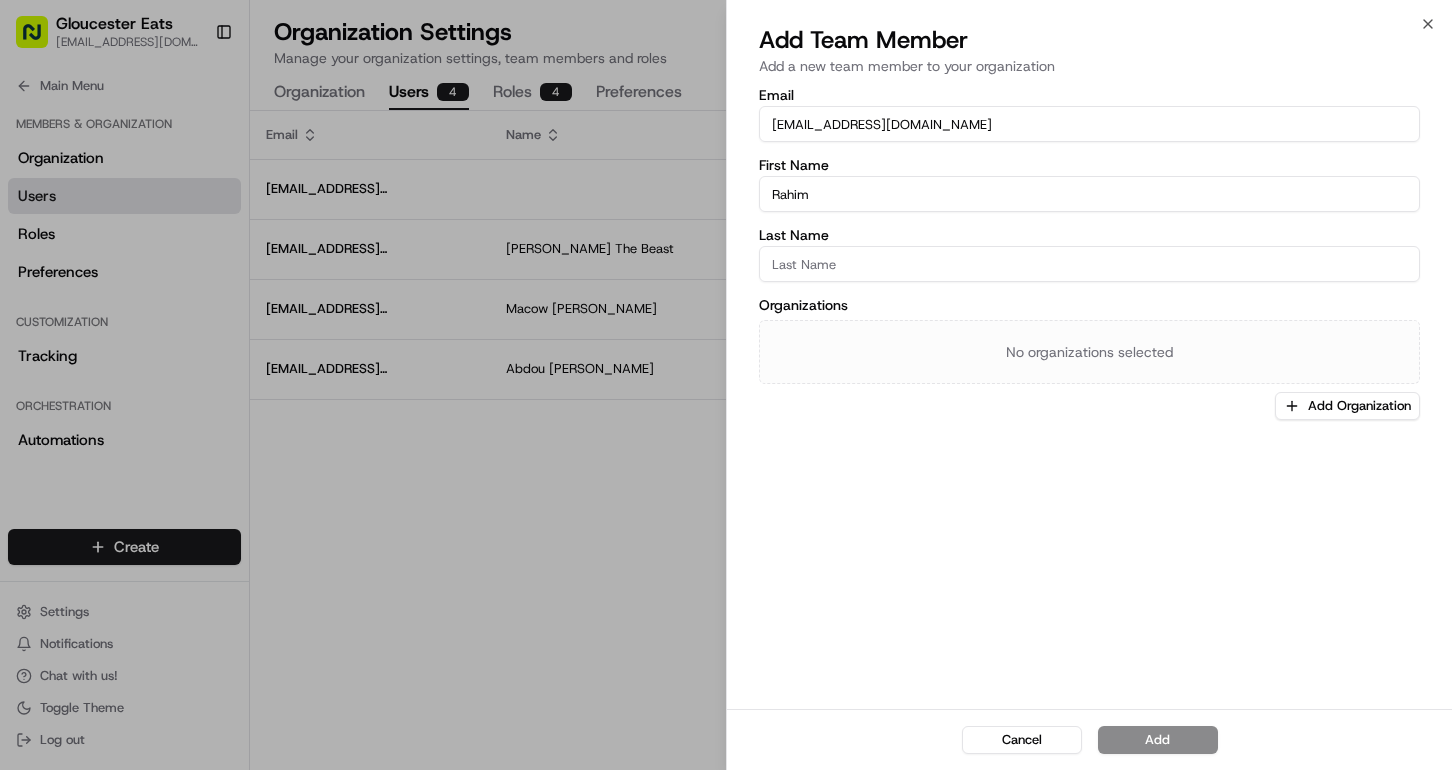 type on "Rahim" 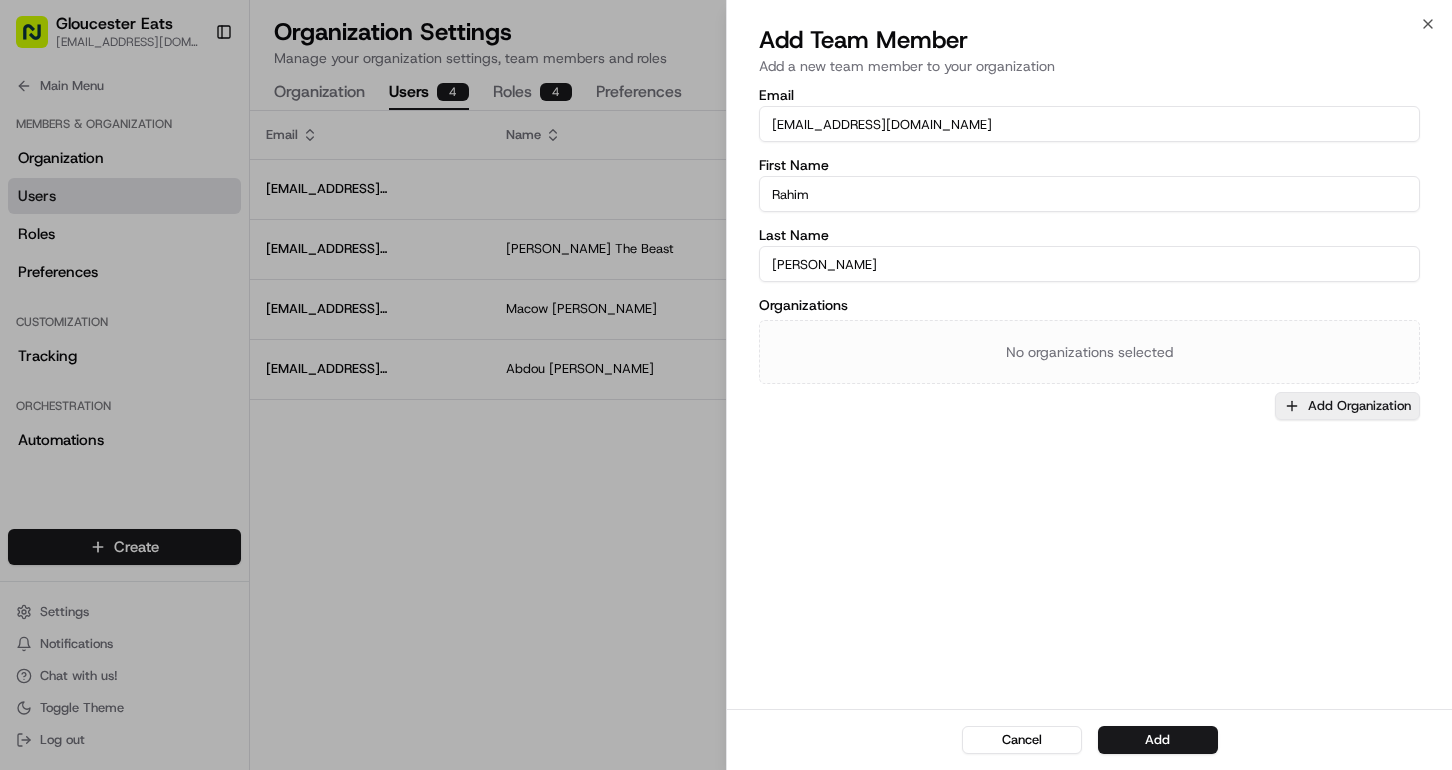type on "[PERSON_NAME]" 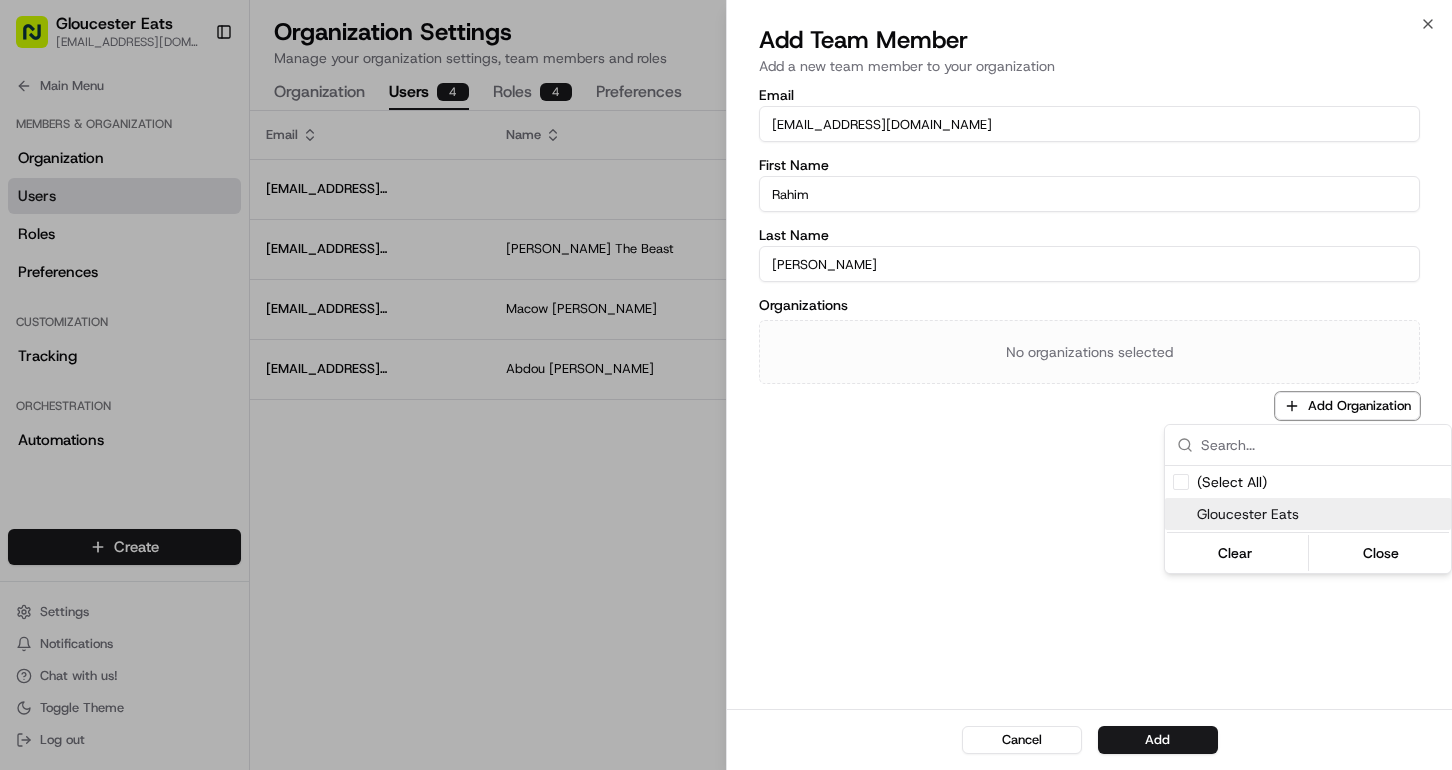 click on "Gloucester Eats" at bounding box center (1320, 514) 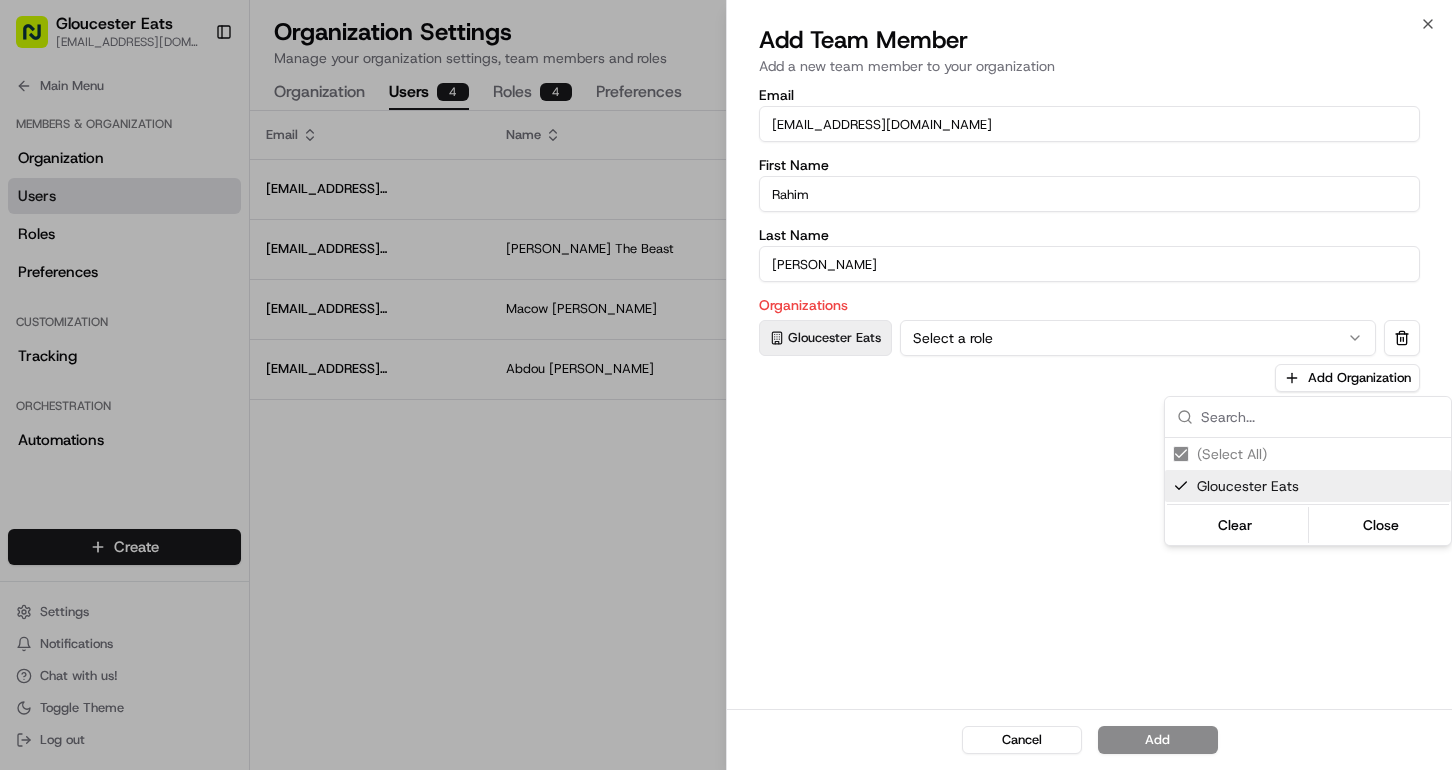 click at bounding box center [726, 385] 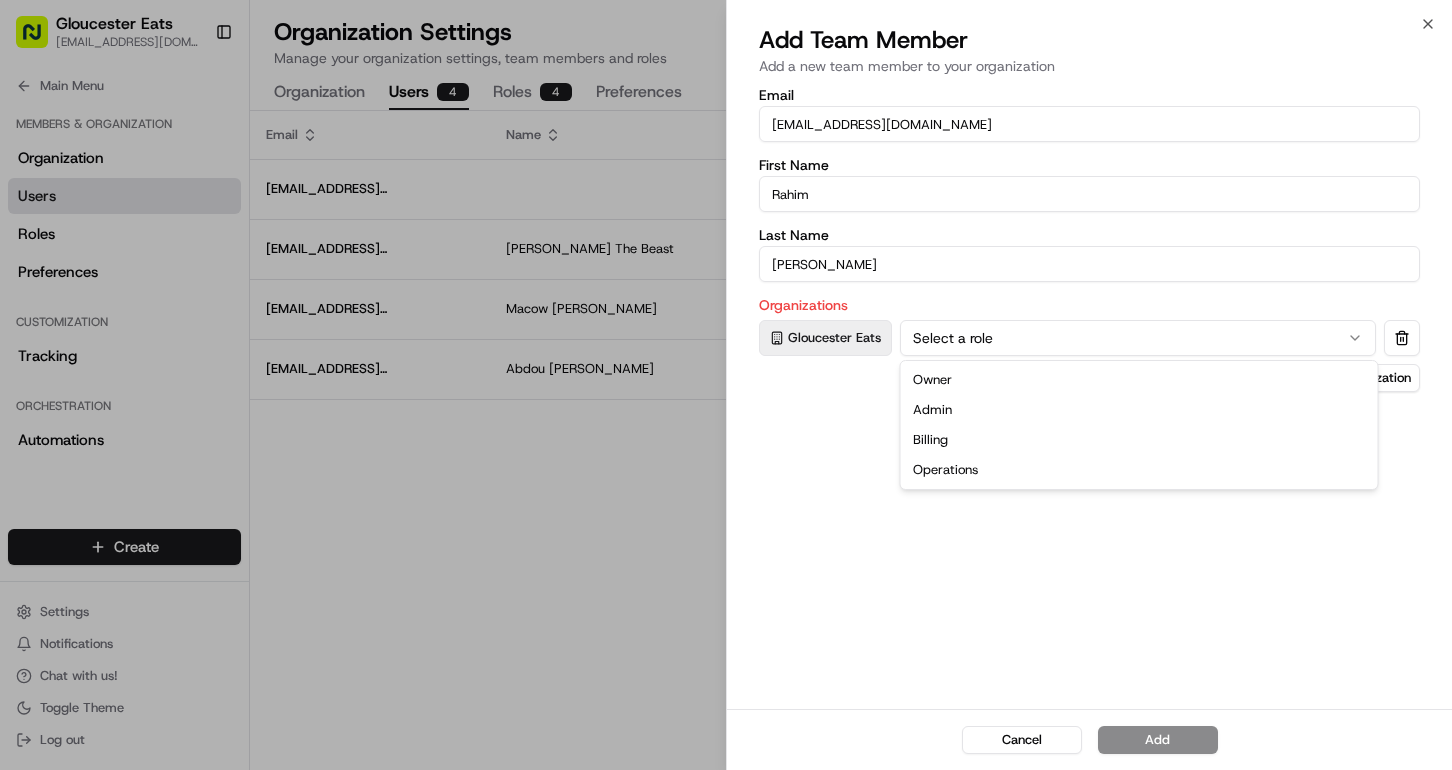 click on "Select a role" at bounding box center (1138, 338) 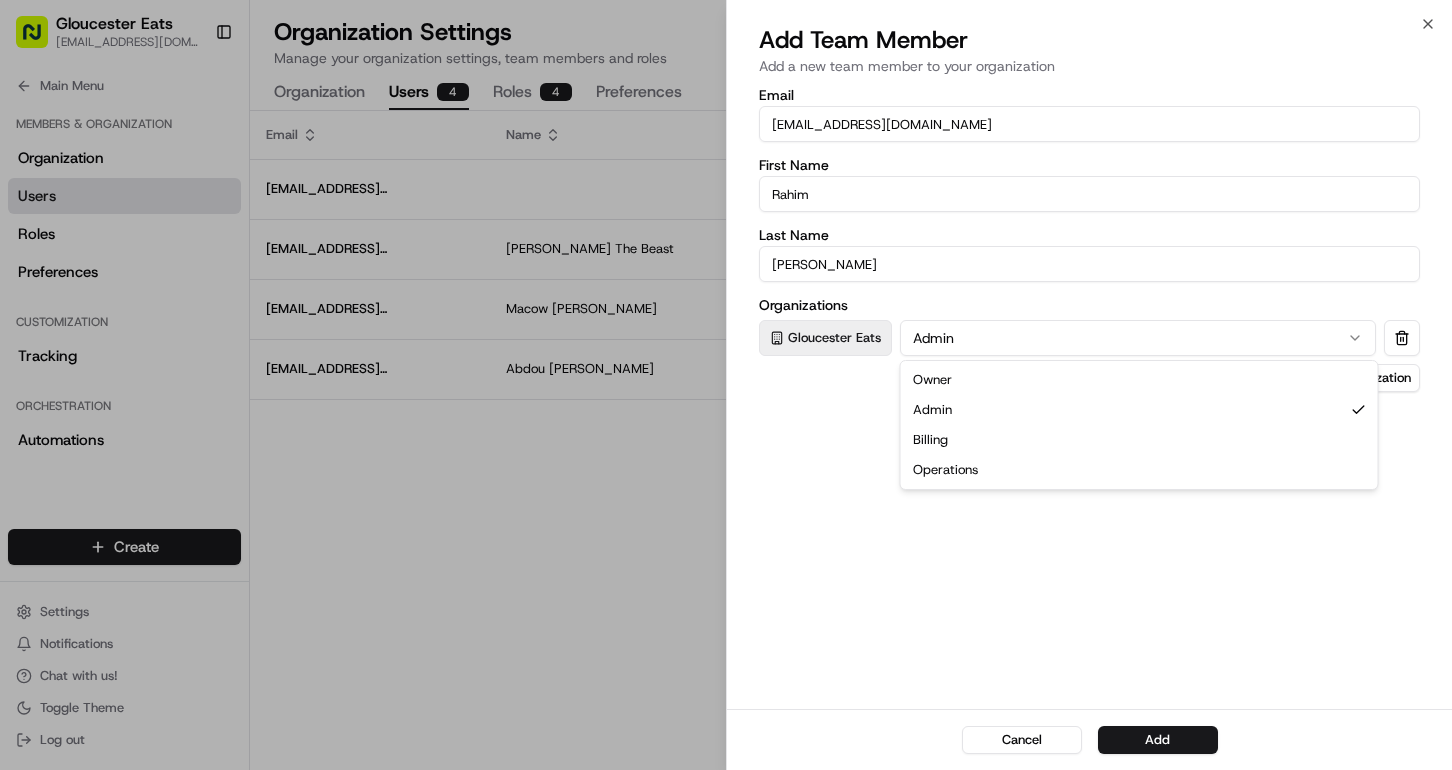 click on "Admin" at bounding box center (1138, 338) 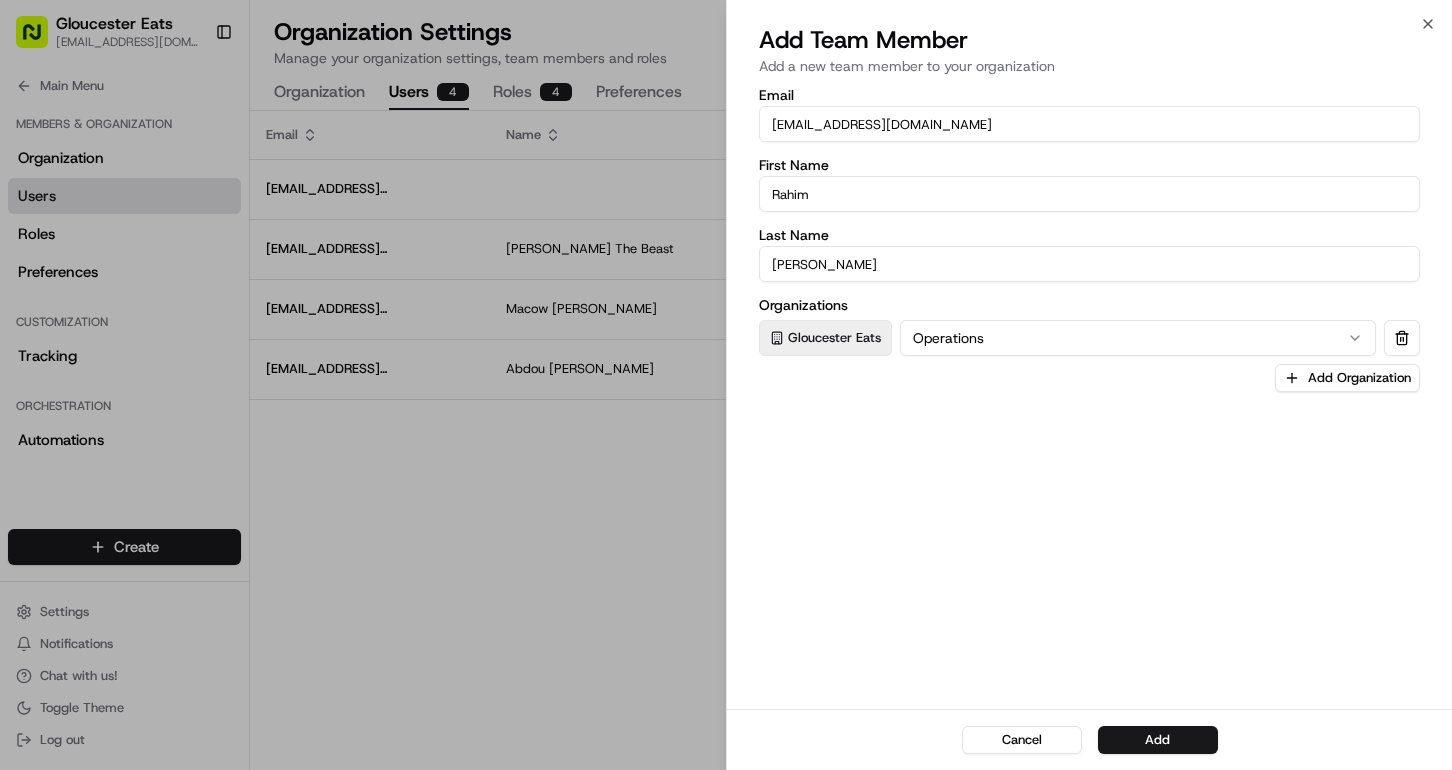 click on "Operations" at bounding box center [1138, 338] 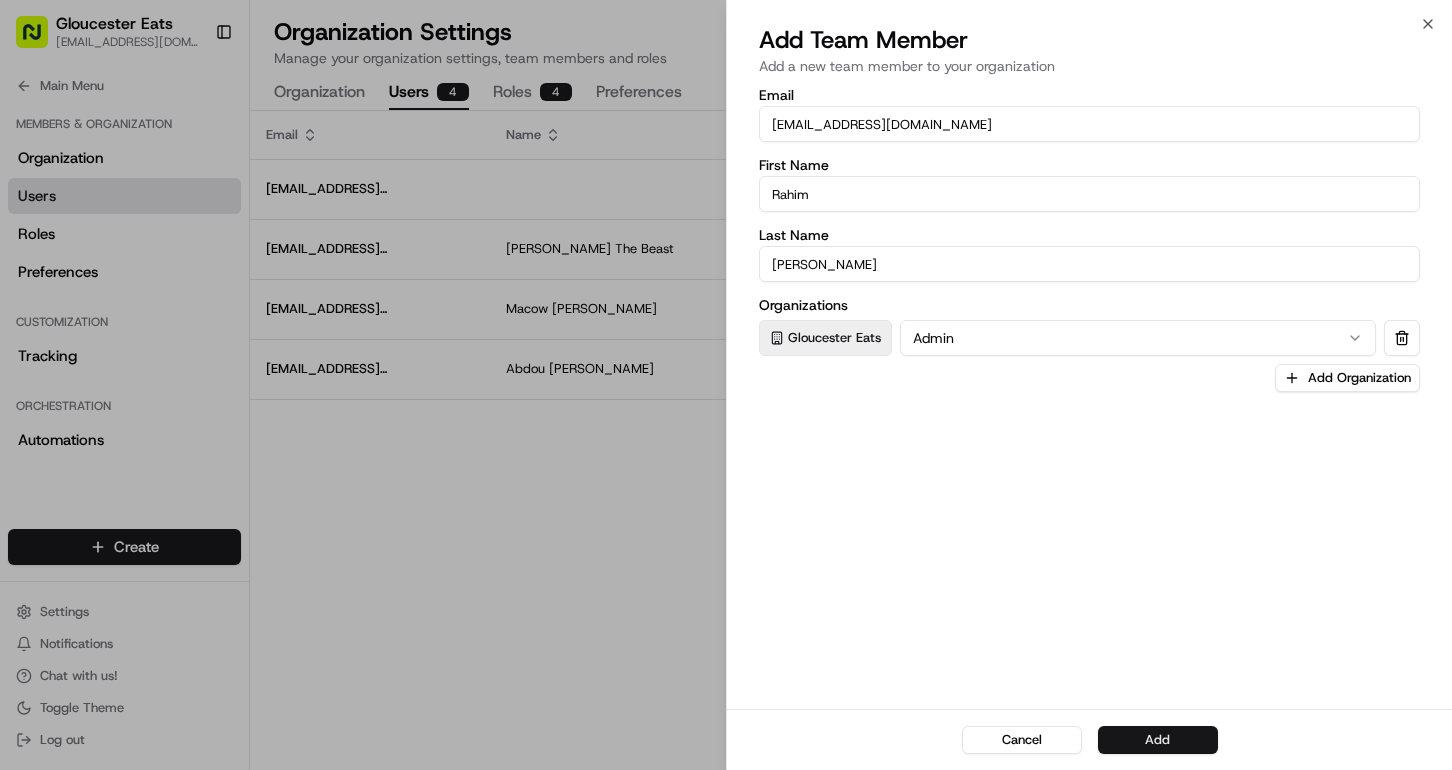 click on "Add" at bounding box center (1158, 740) 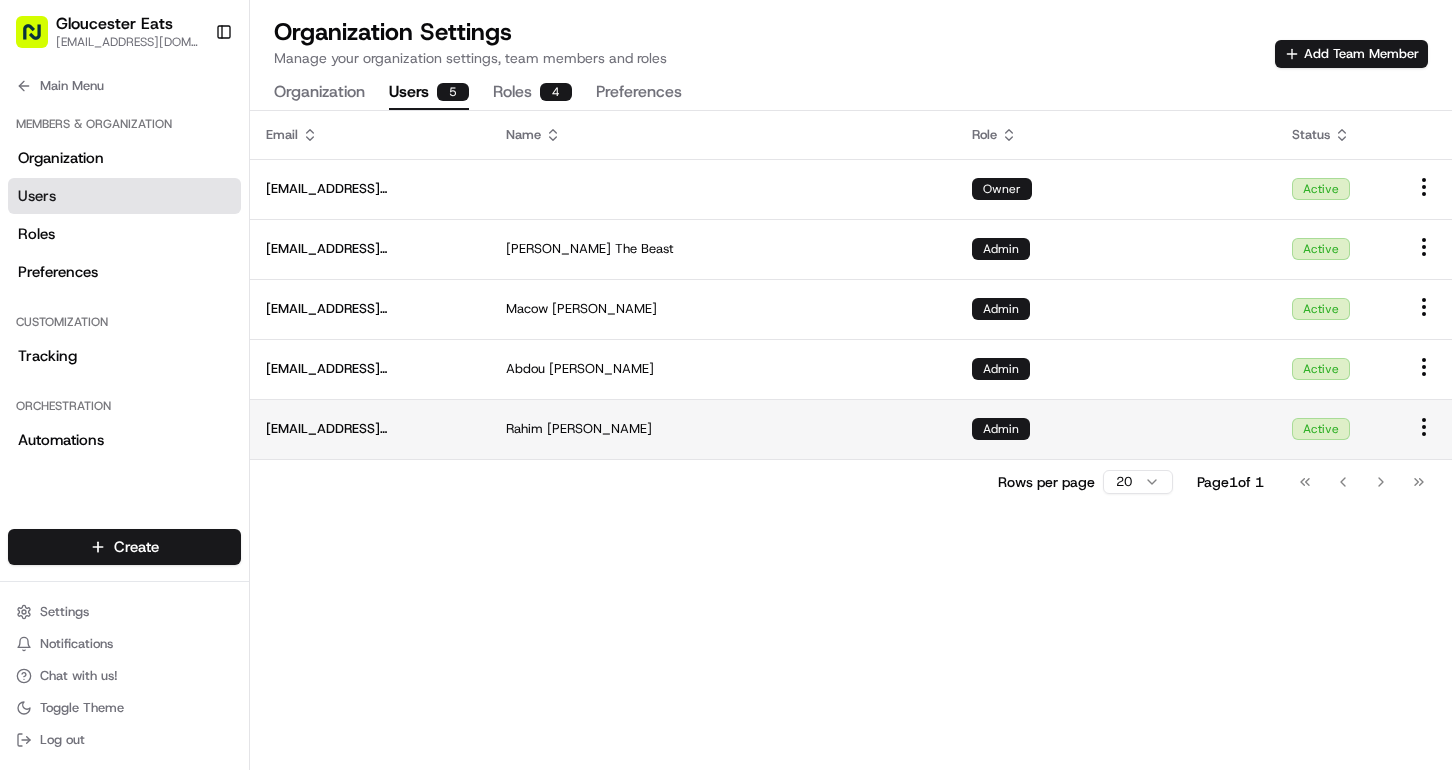 click on "Rahim Ali" at bounding box center [723, 429] 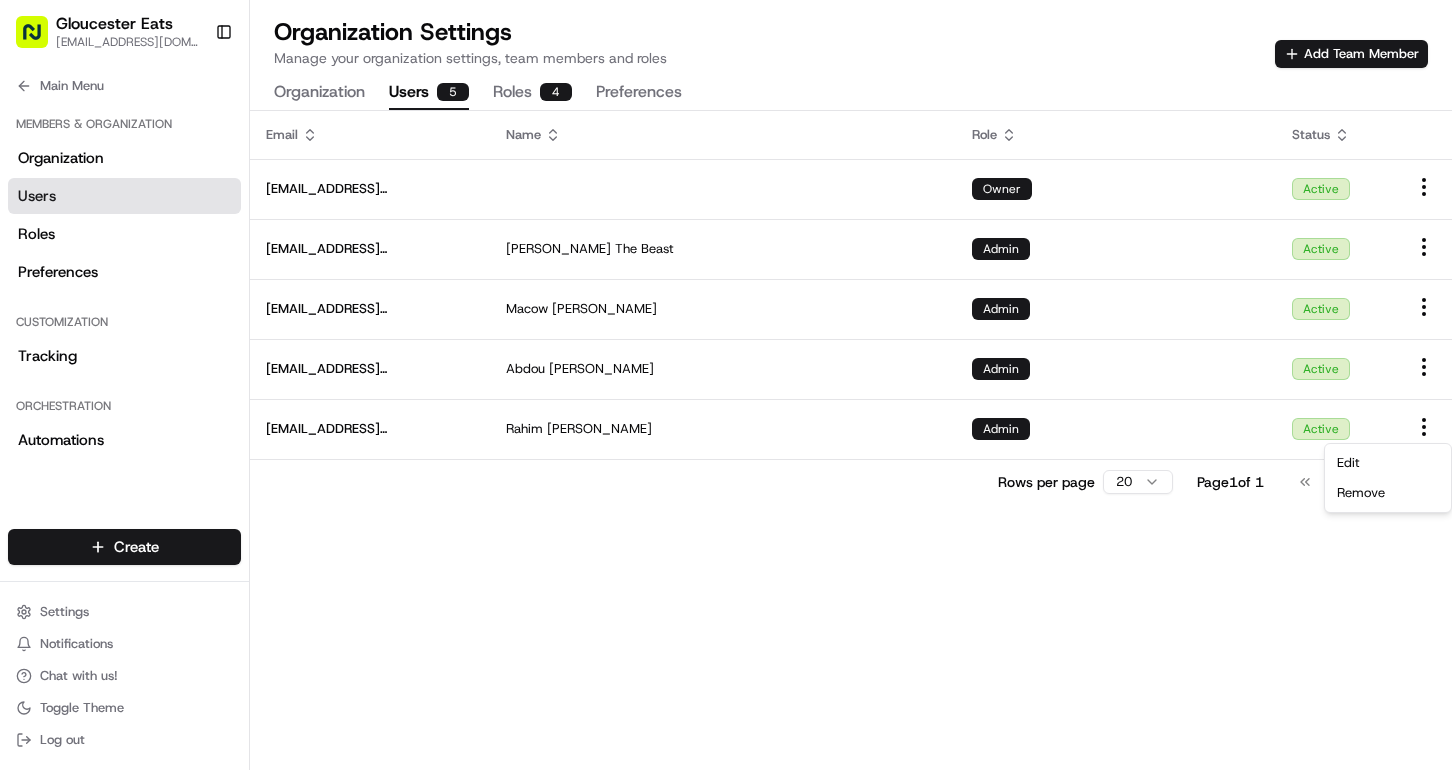 click on "Gloucester Eats info@gloucestereats.co.uk Toggle Sidebar Orders Deliveries Providers Analytics Favorites Main Menu Members & Organization Organization Users Roles Preferences Customization Tracking Orchestration Automations Dispatch Strategy Locations Pickup Locations Dropoff Locations Billing Billing Refund Requests Integrations Notification Triggers Webhooks API Keys Request Logs Create Settings Notifications Chat with us! Toggle Theme Log out Organization Settings Manage your organization settings, team members and roles Add Team Member Organization Users 5 Roles 4 Preferences Email Name Role Status info@gloucestereats.co.uk Owner Active info@chesterfieldeats.co.uk Johnny The Beast Admin Active rotherhameats@gmail.com Macow Weasley Admin Active antontony0101@gmail.com Abdou Ibrahim  Admin Active rahimabdur2004@gmail.com Rahim Ali Admin Active Rows per page 20 Page  1  of   1 Go to first page Go to previous page Go to next page Go to last page" at bounding box center [726, 385] 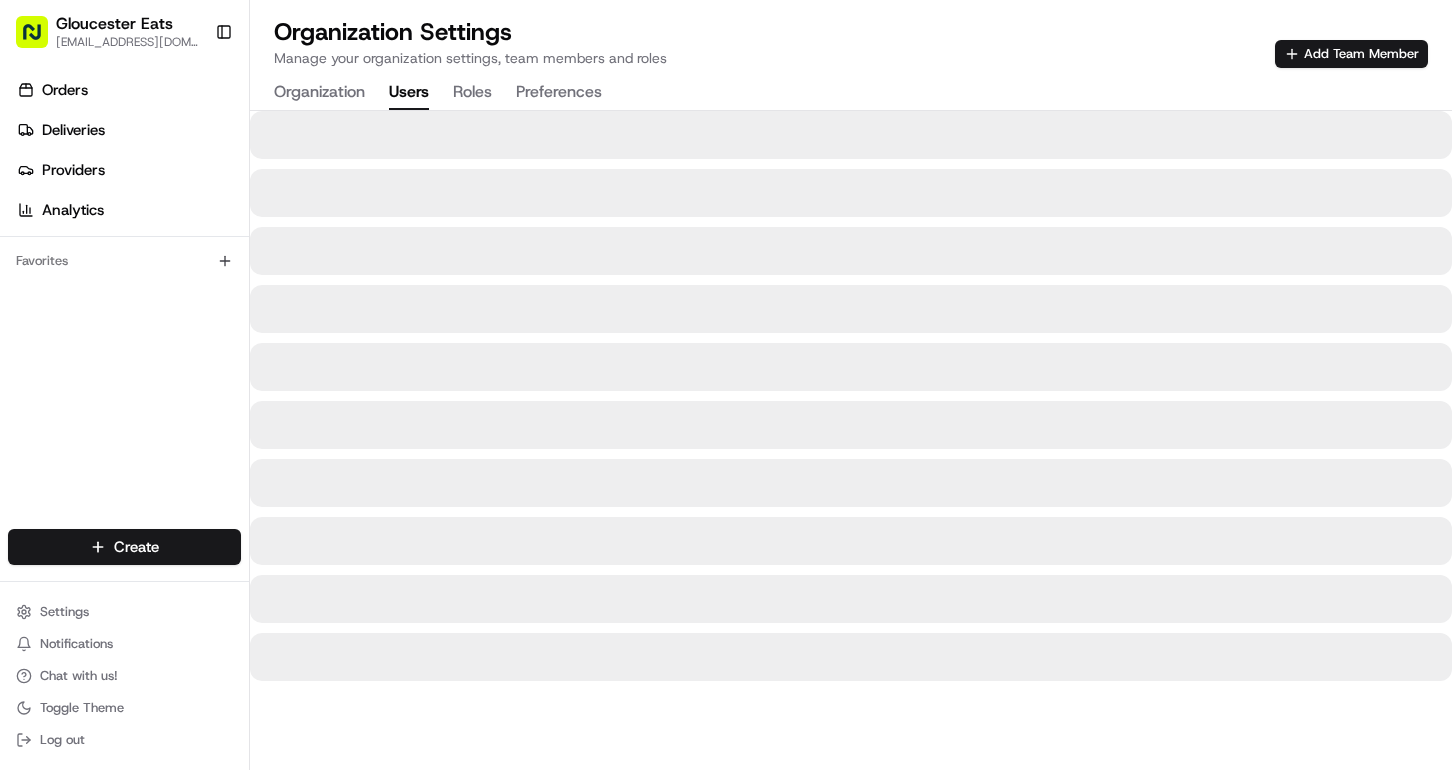 scroll, scrollTop: 0, scrollLeft: 0, axis: both 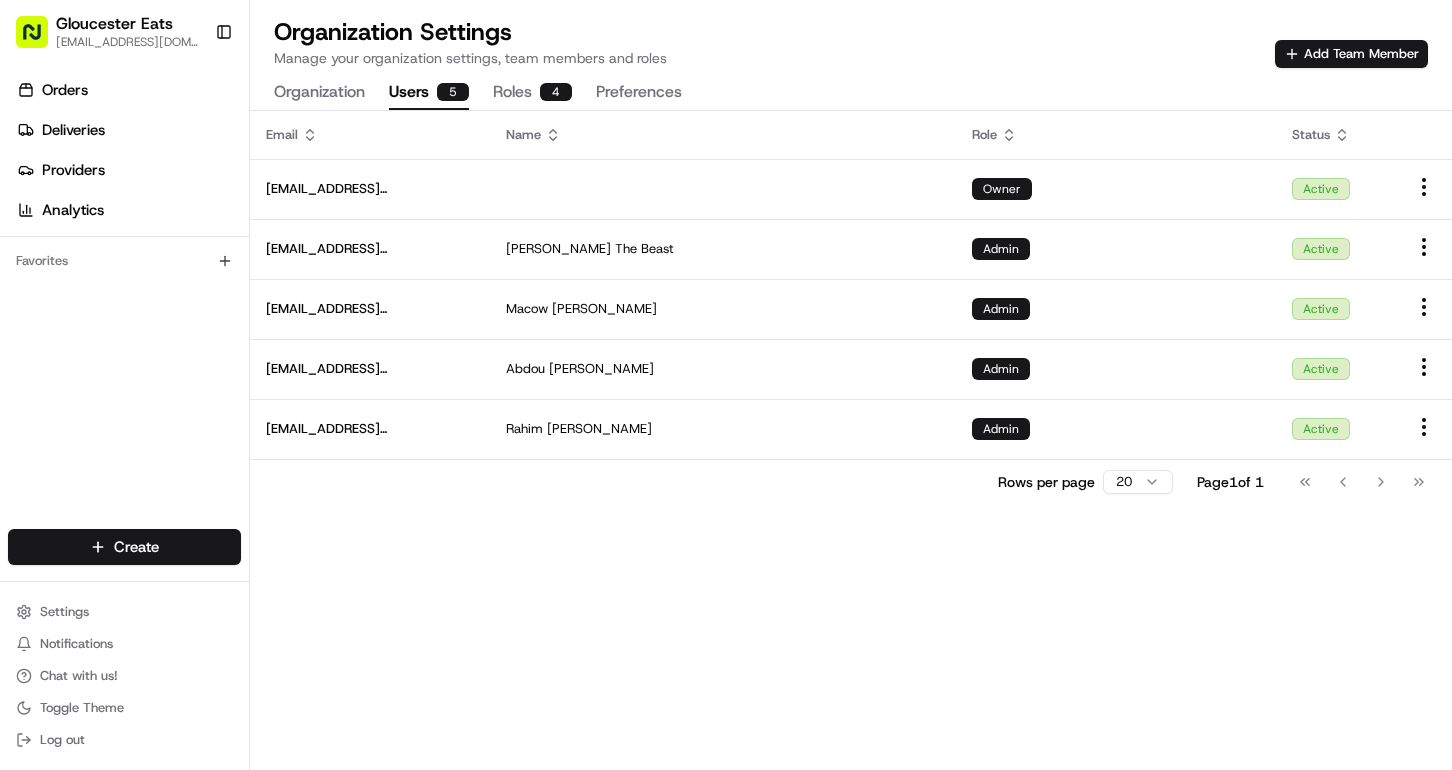 click on "Organization" at bounding box center (319, 93) 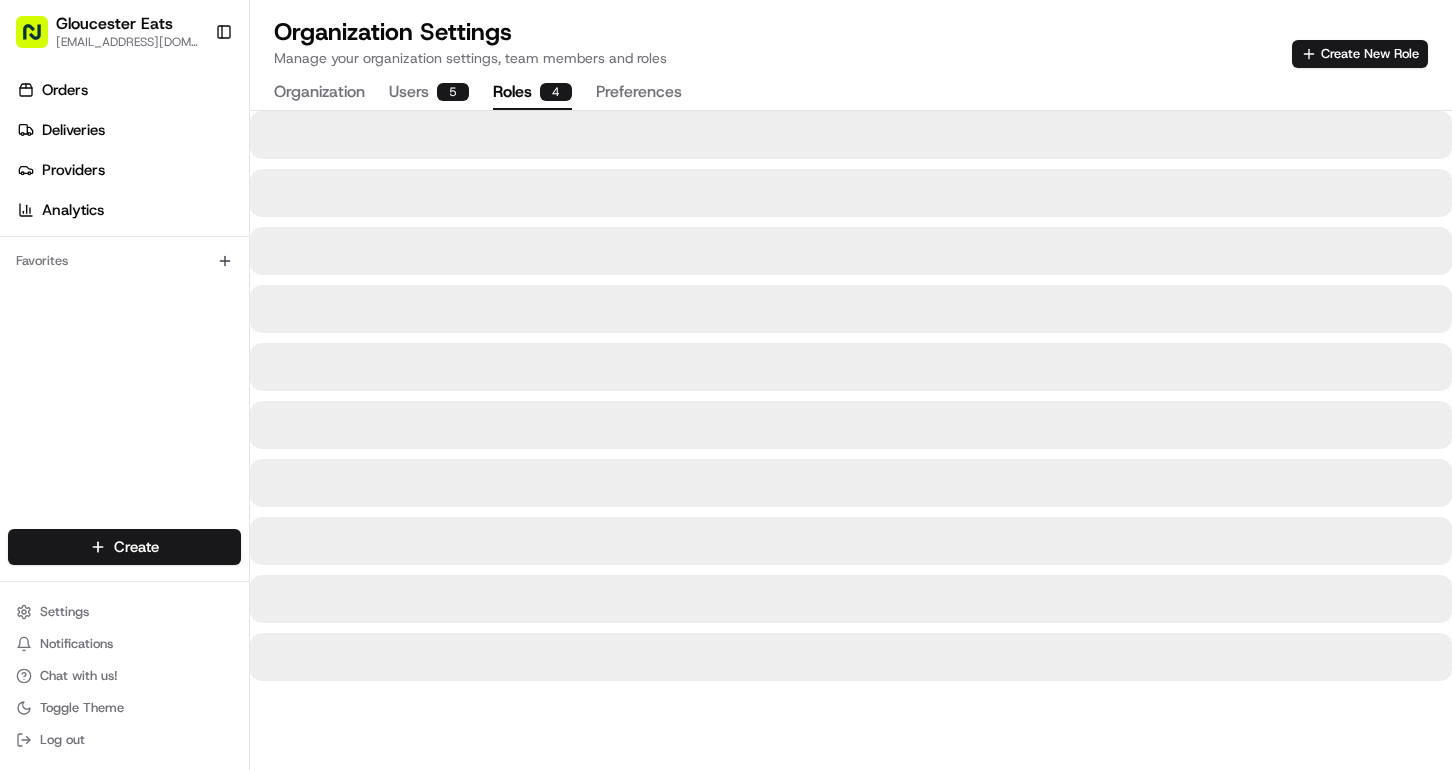 click on "Roles 4" at bounding box center [532, 93] 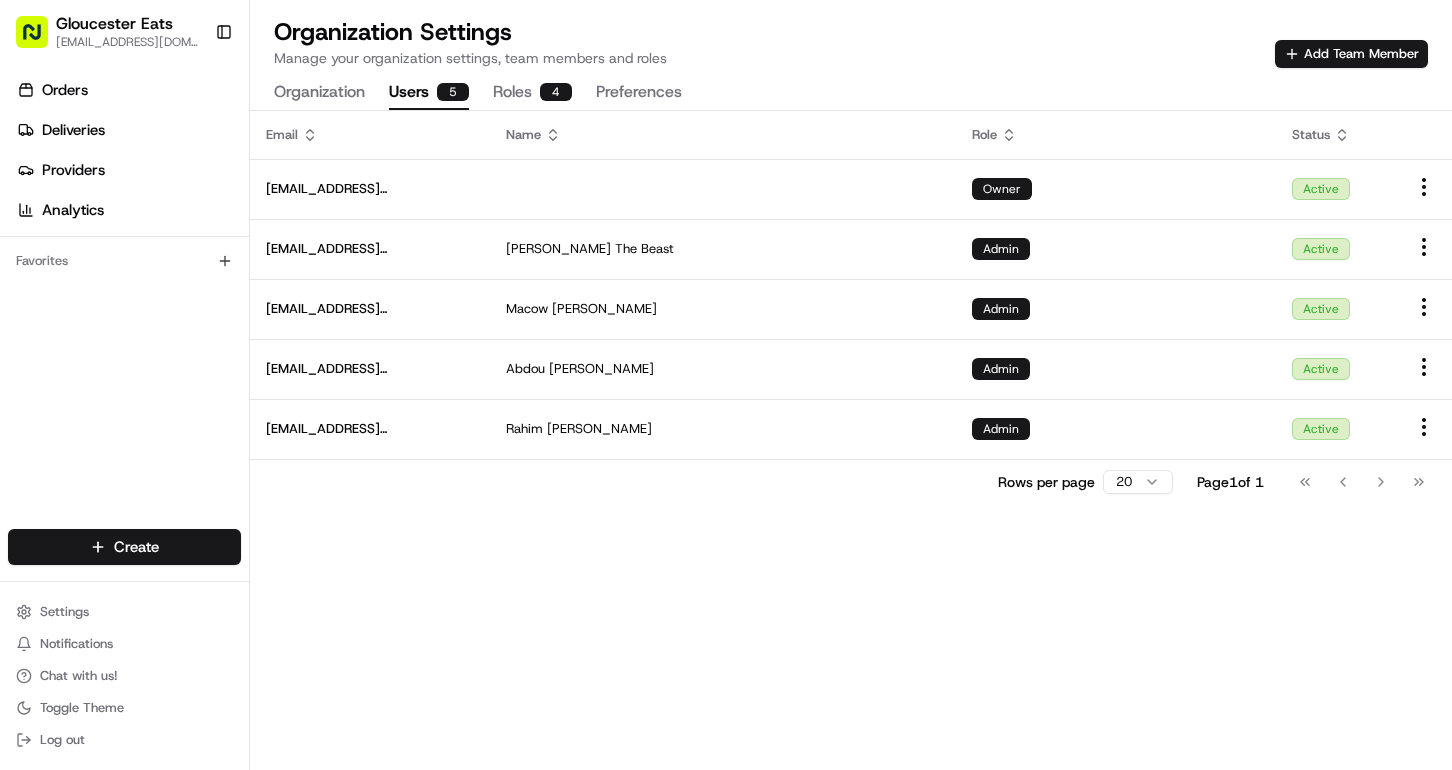 click on "5" at bounding box center (453, 92) 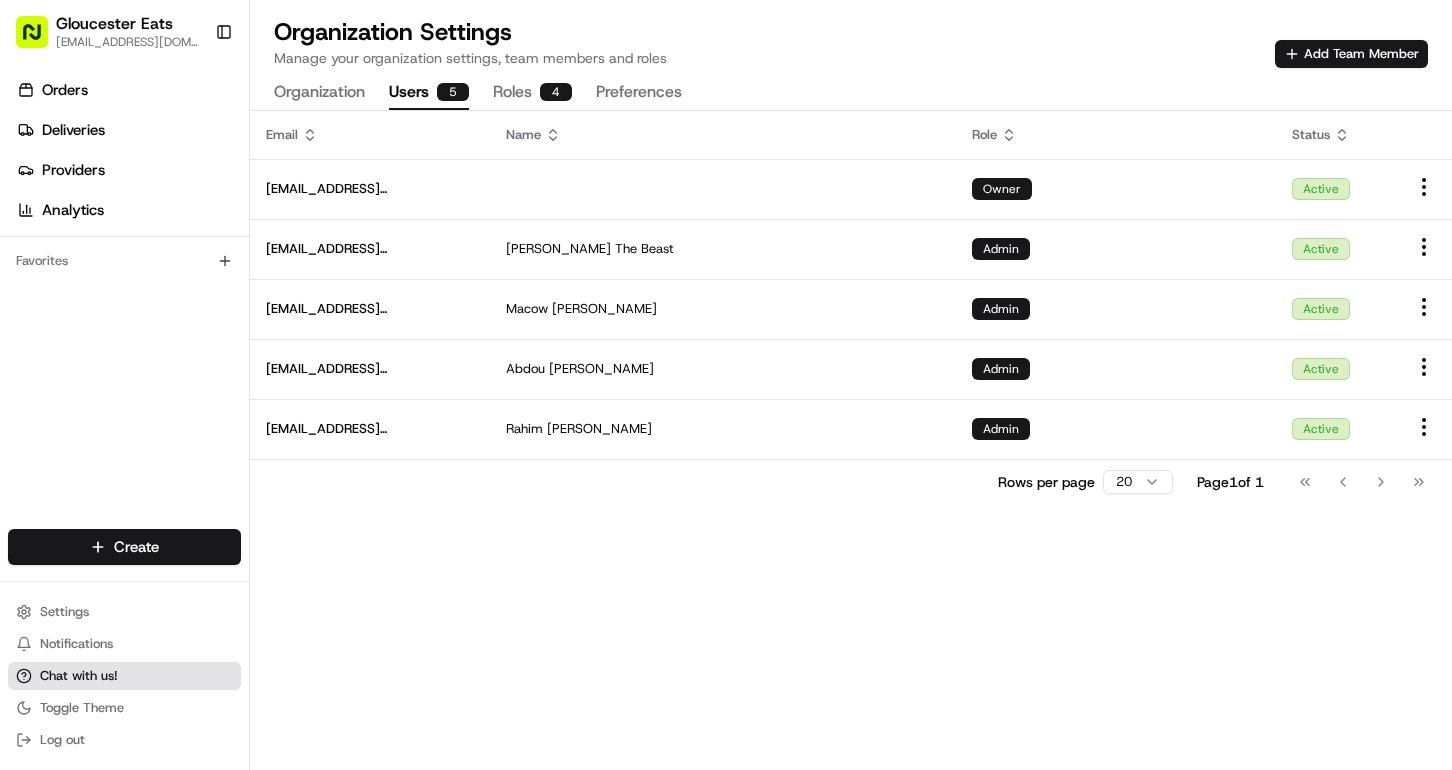 click on "Chat with us!" at bounding box center (79, 676) 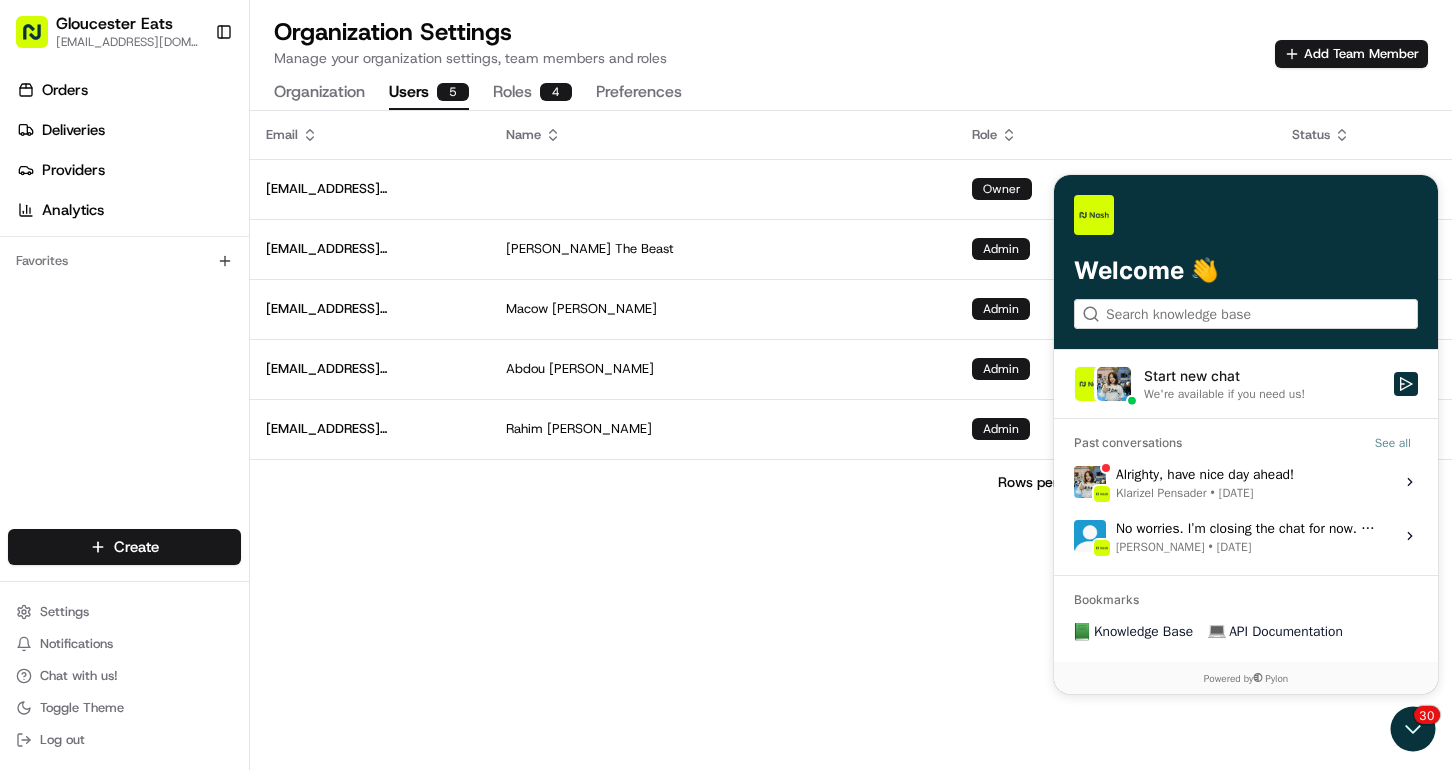 drag, startPoint x: 1314, startPoint y: 408, endPoint x: 1411, endPoint y: 381, distance: 100.68764 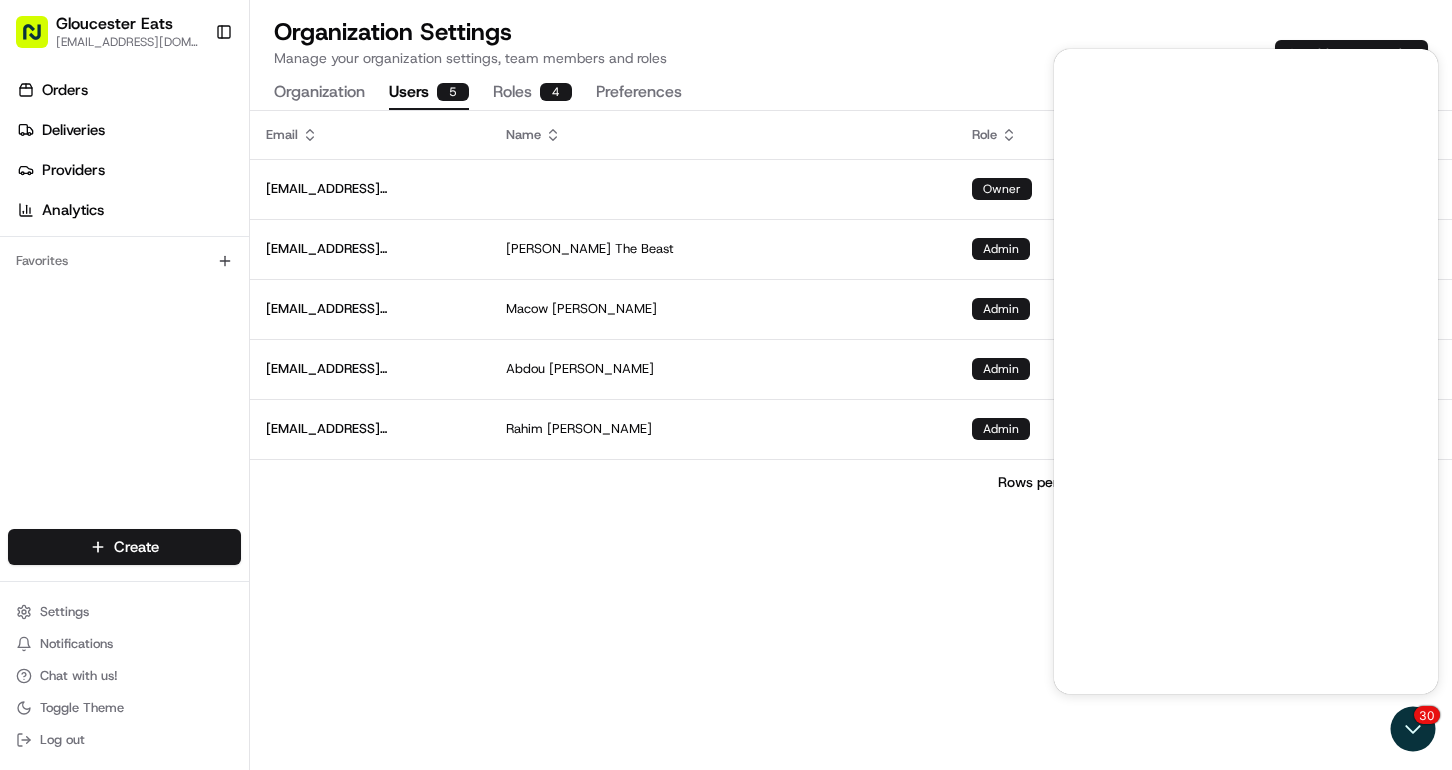 scroll, scrollTop: 0, scrollLeft: 0, axis: both 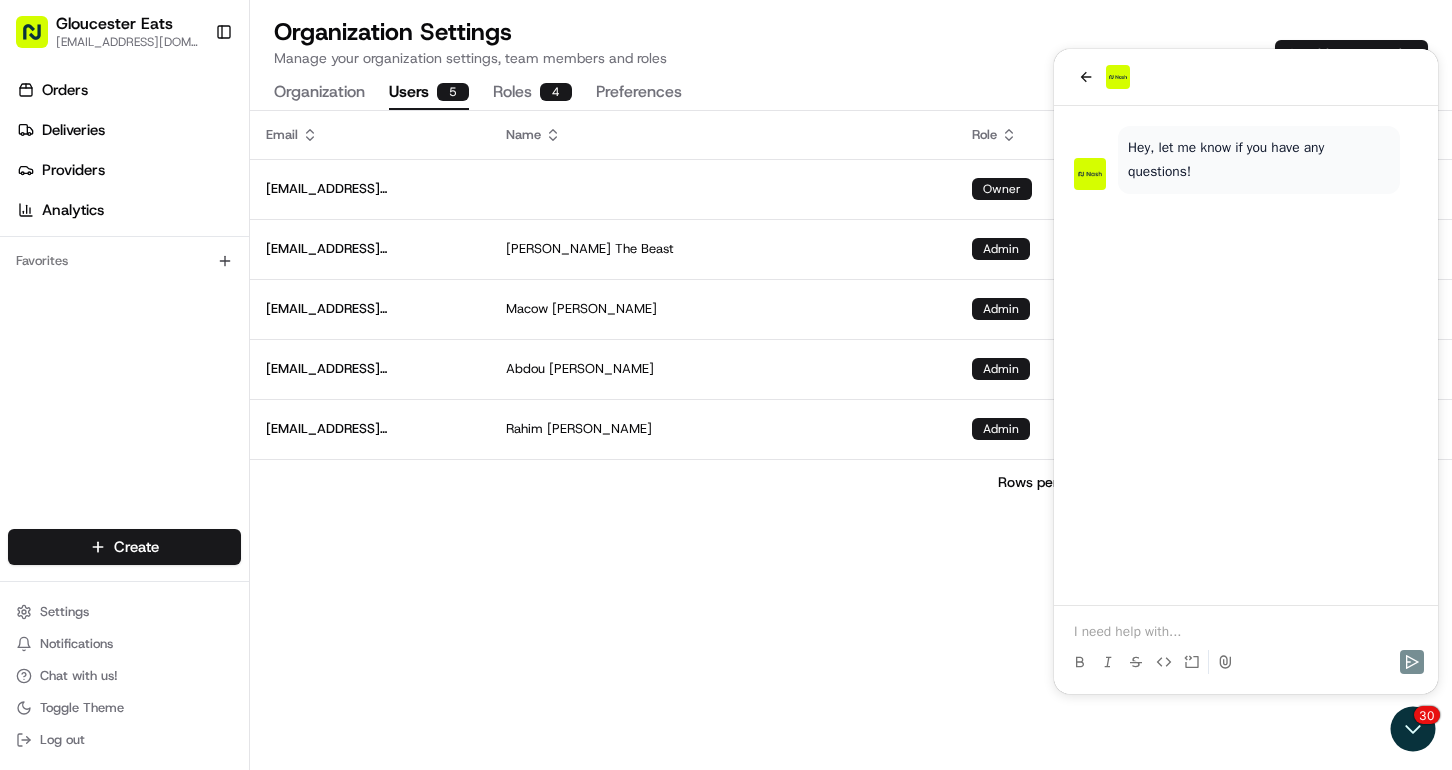 type 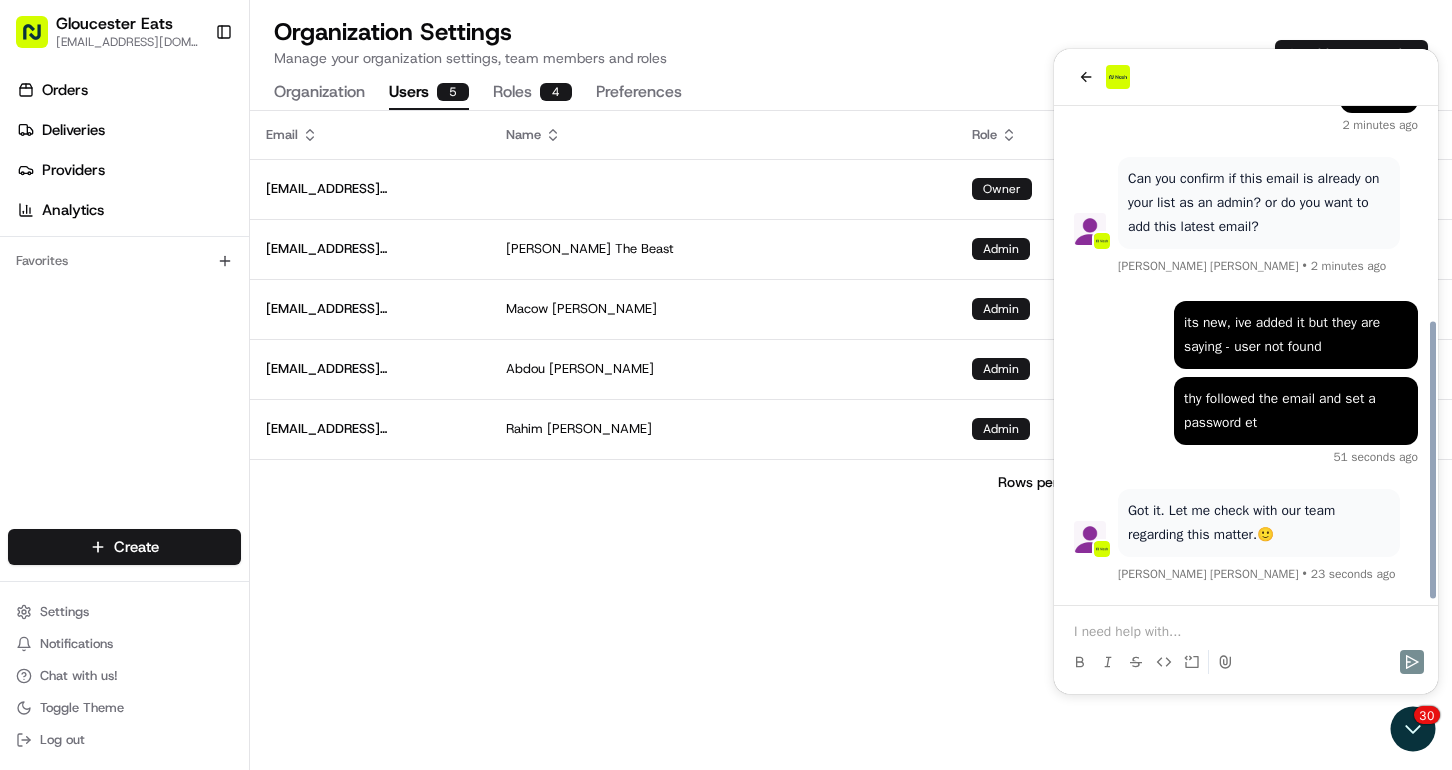 scroll, scrollTop: 377, scrollLeft: 0, axis: vertical 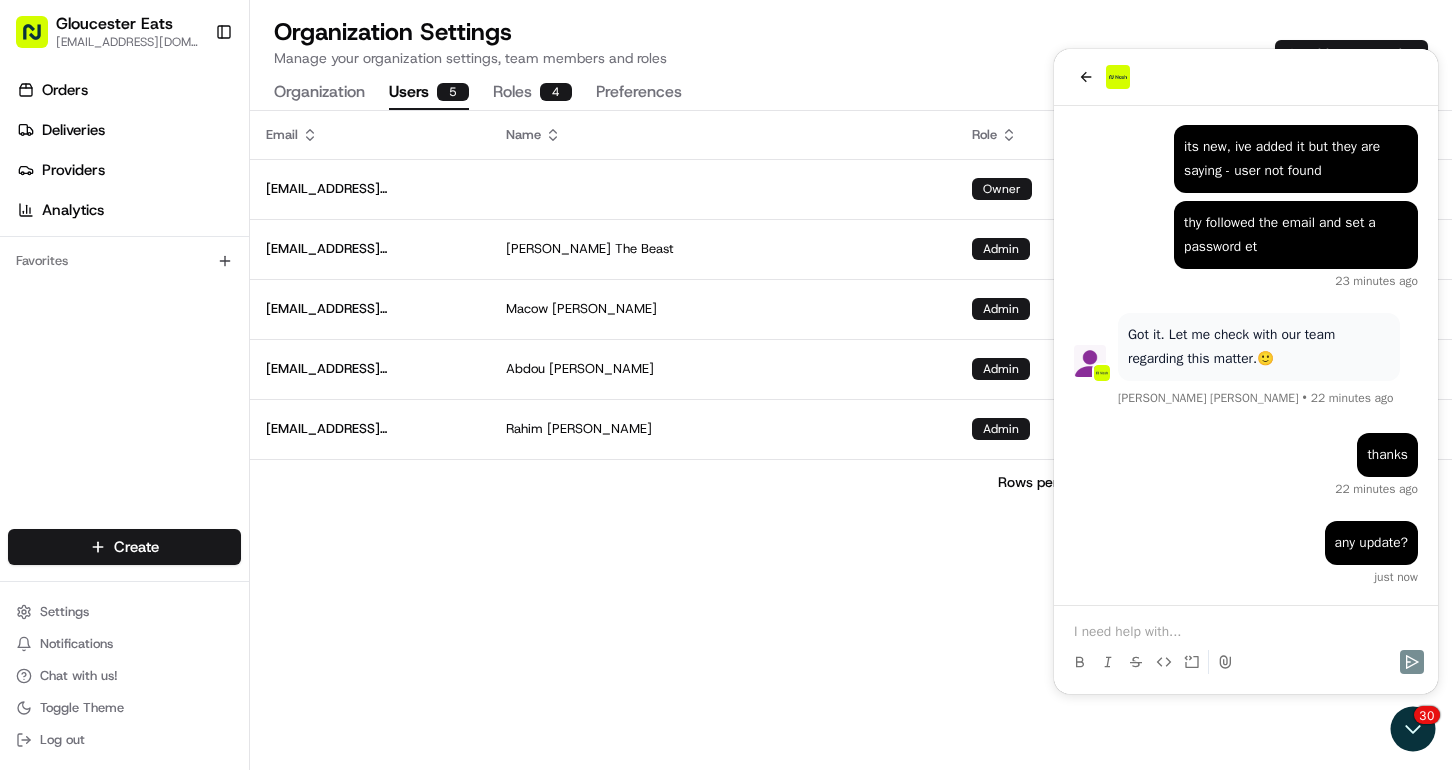 click on "Organization Settings Manage your organization settings, team members and roles Add Team Member Organization Users 5 Roles 4 Preferences" at bounding box center (851, 55) 